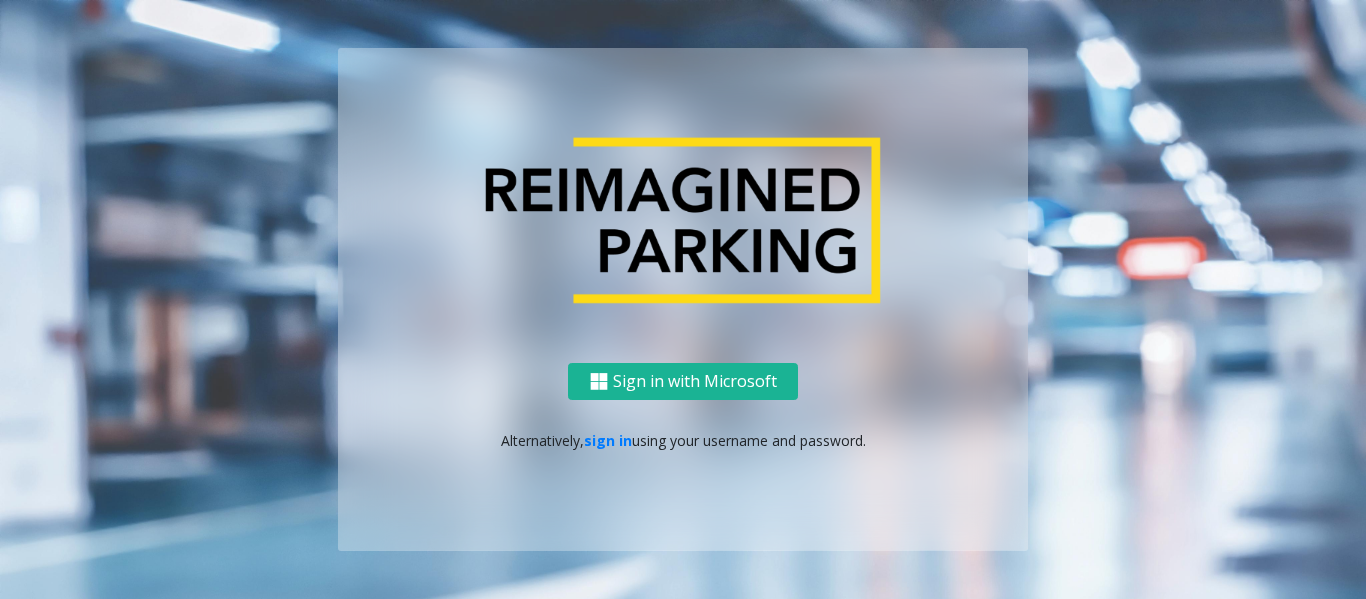 scroll, scrollTop: 0, scrollLeft: 0, axis: both 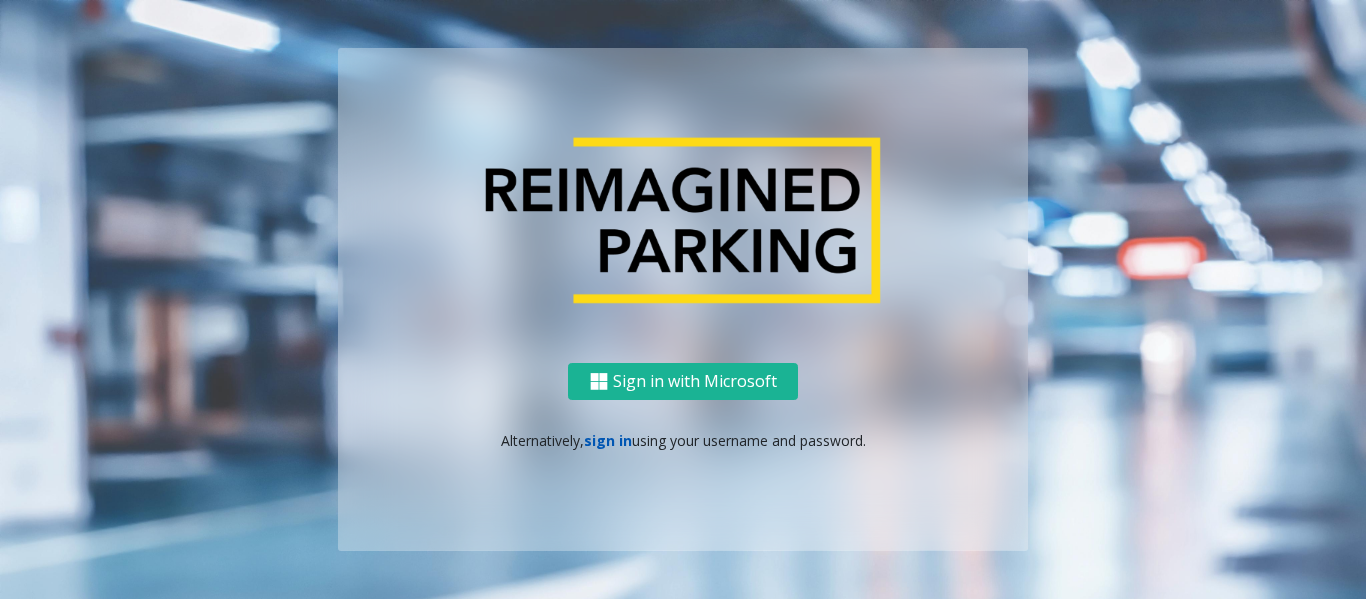 click on "sign in" 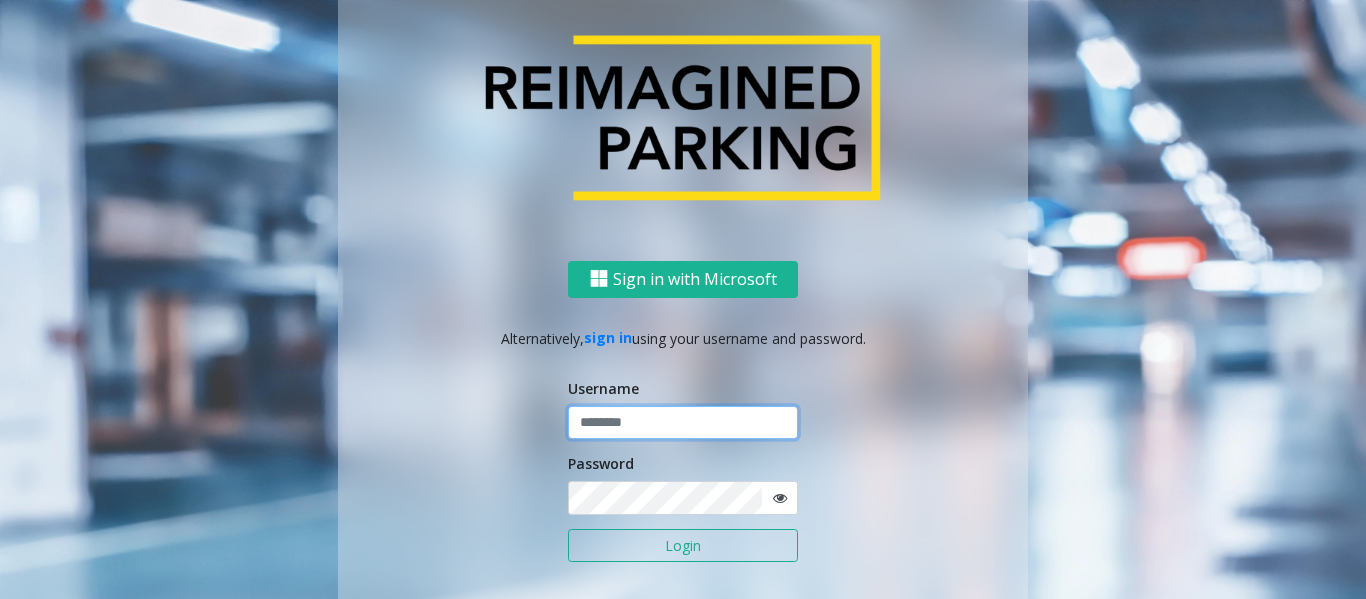 type on "*********" 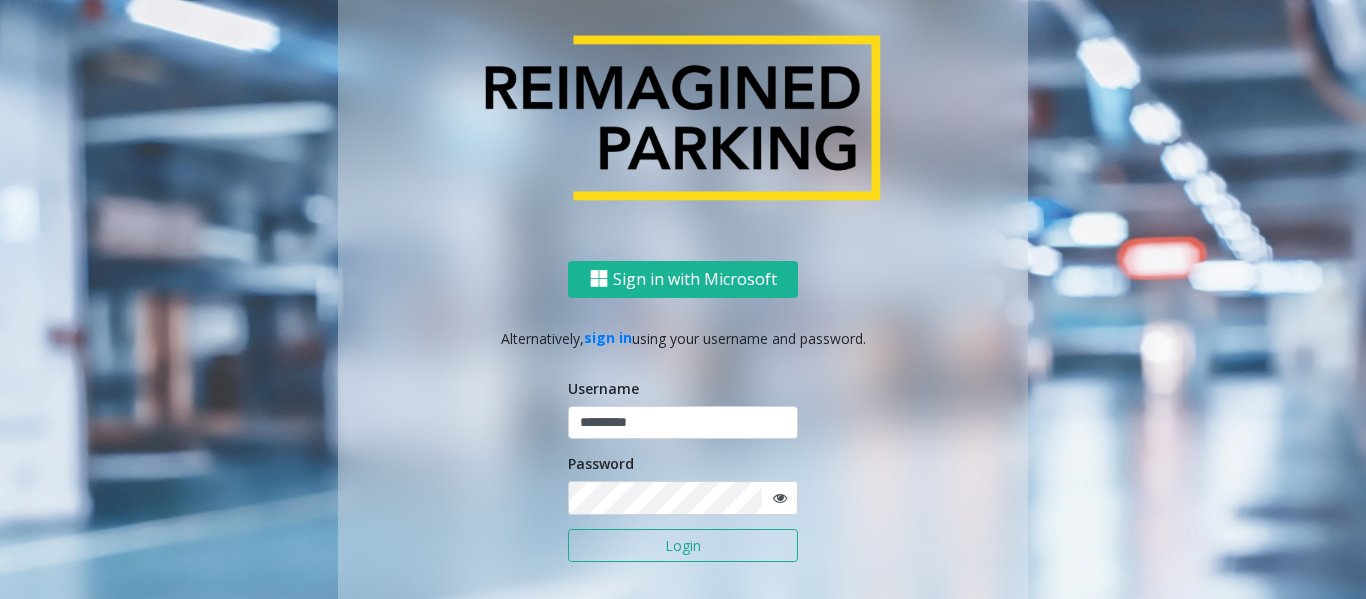 click on "Login" 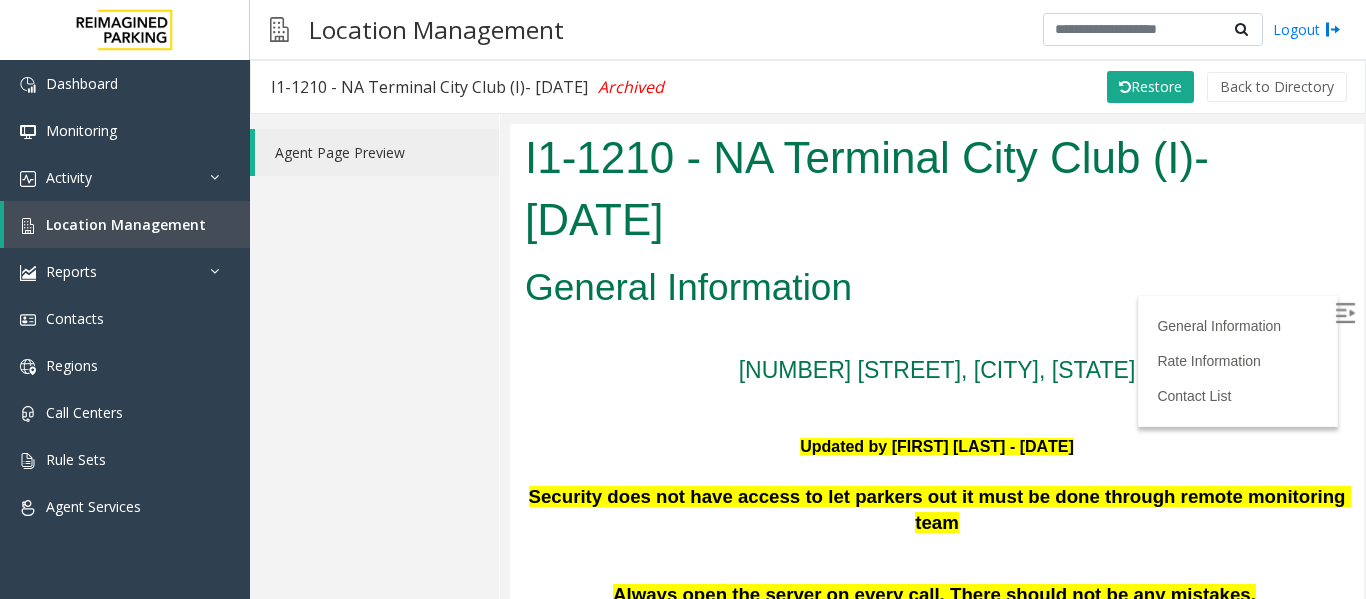 scroll, scrollTop: 0, scrollLeft: 0, axis: both 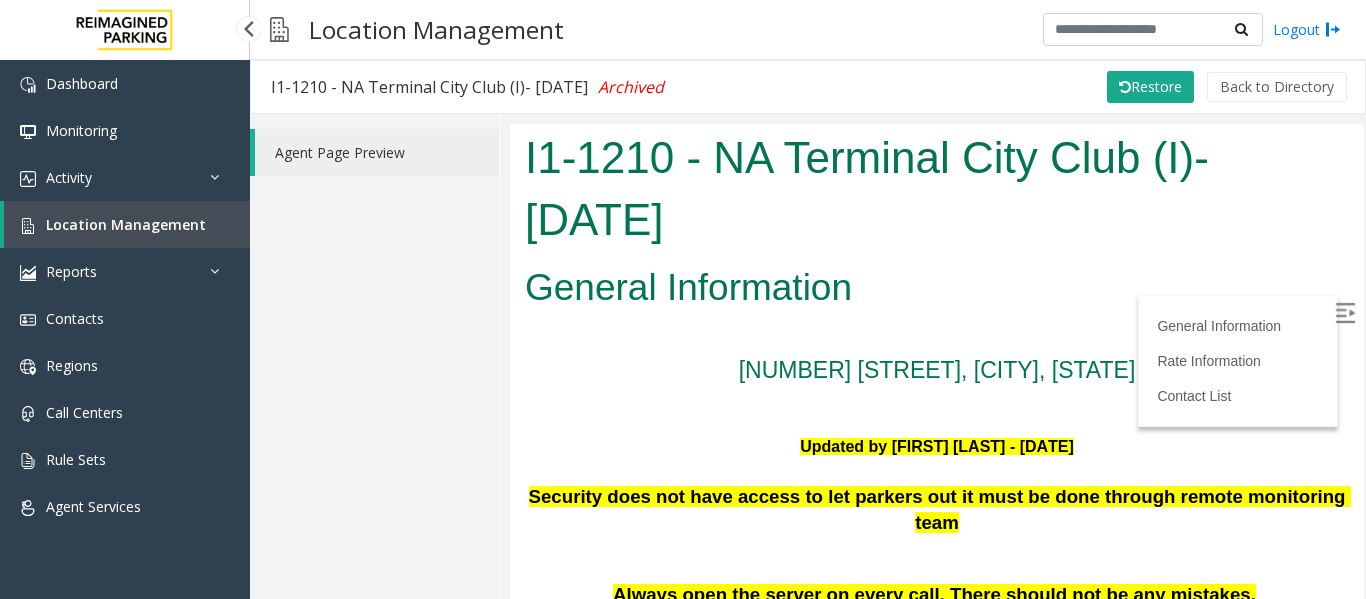 click on "Location Management" at bounding box center [126, 224] 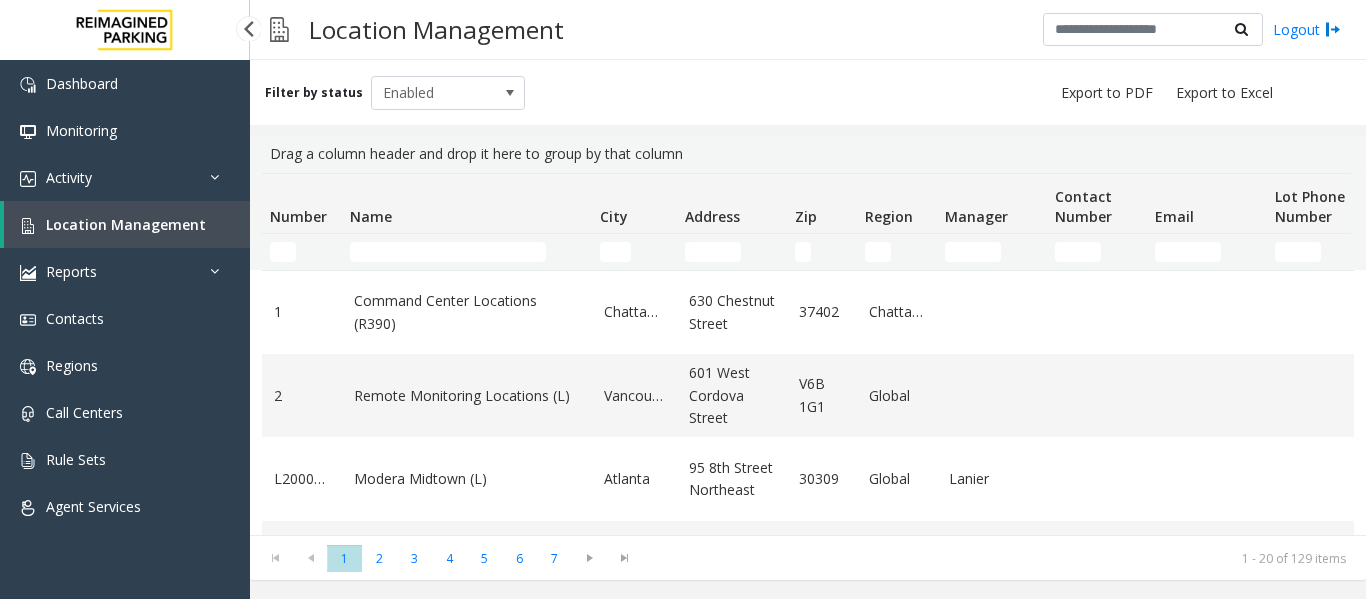 click on "Location Management" at bounding box center (126, 224) 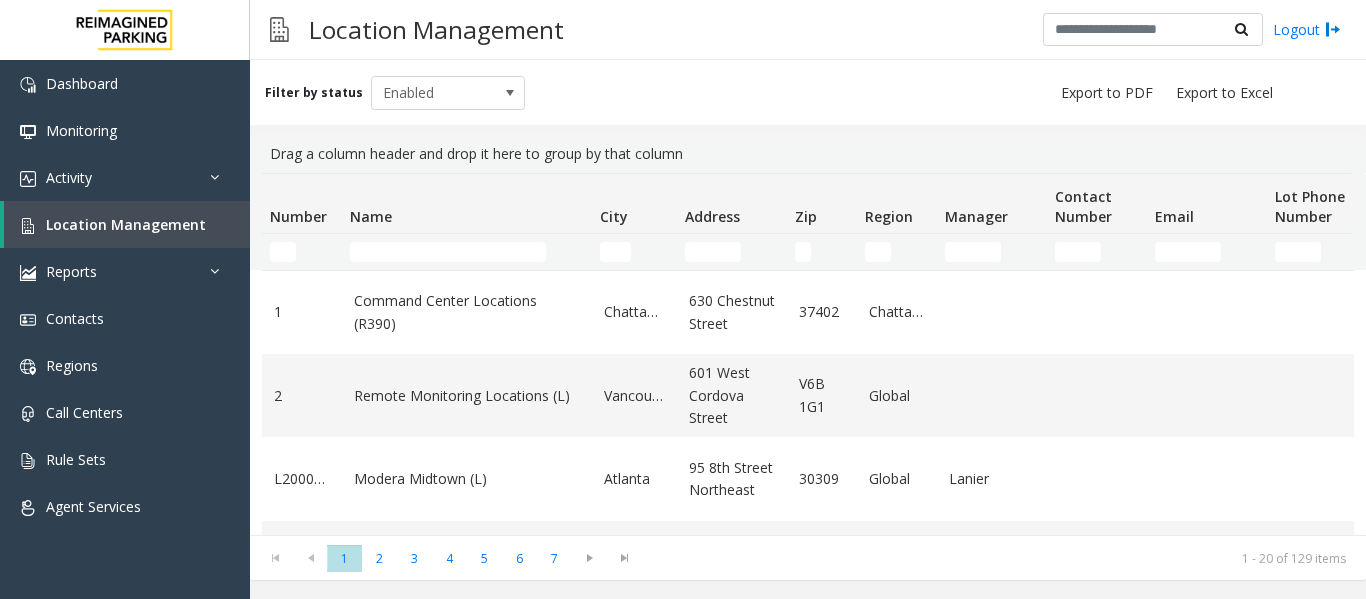 scroll, scrollTop: 0, scrollLeft: 0, axis: both 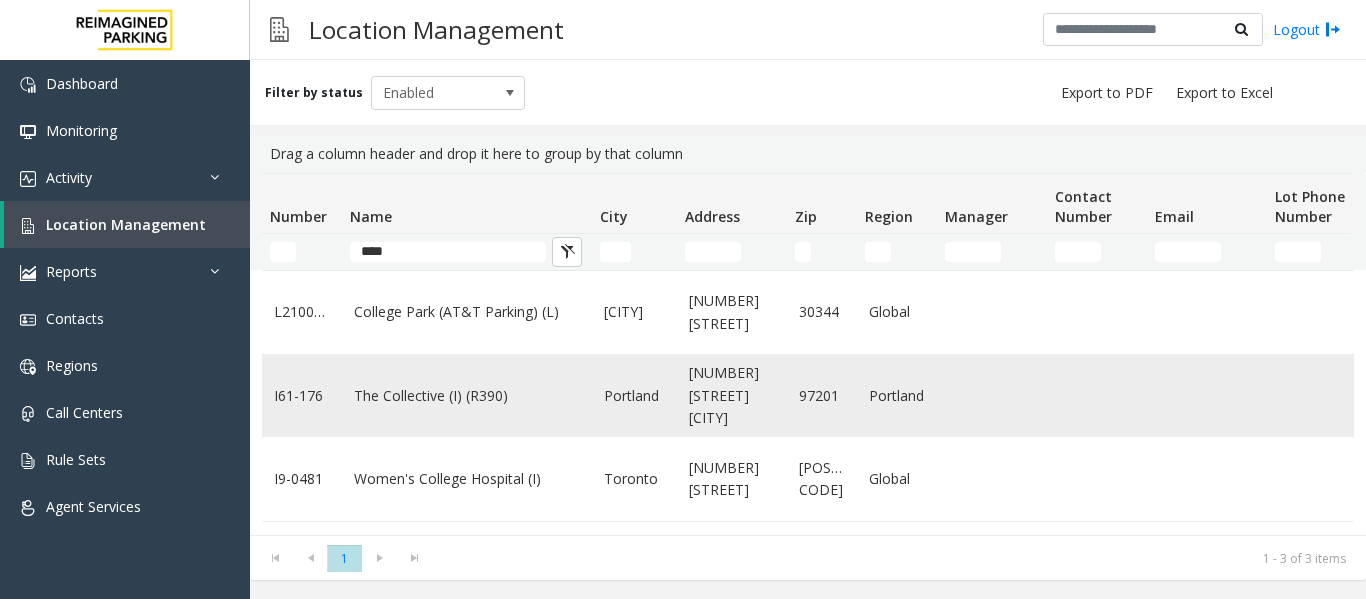 type on "****" 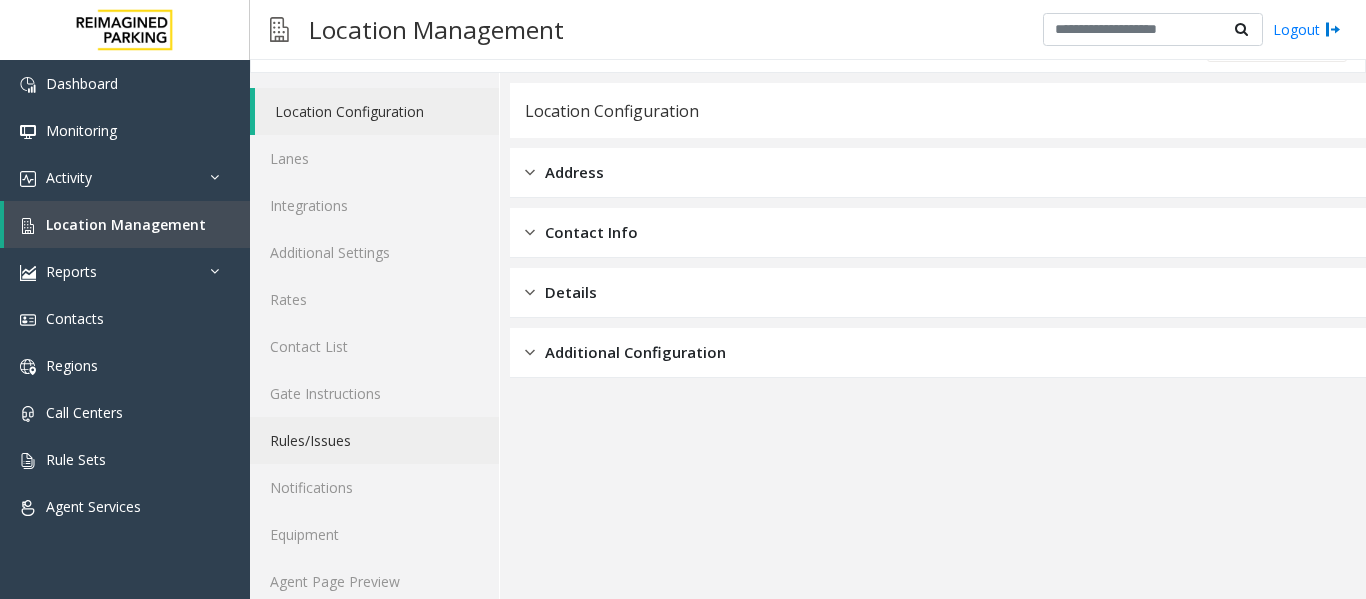 scroll, scrollTop: 60, scrollLeft: 0, axis: vertical 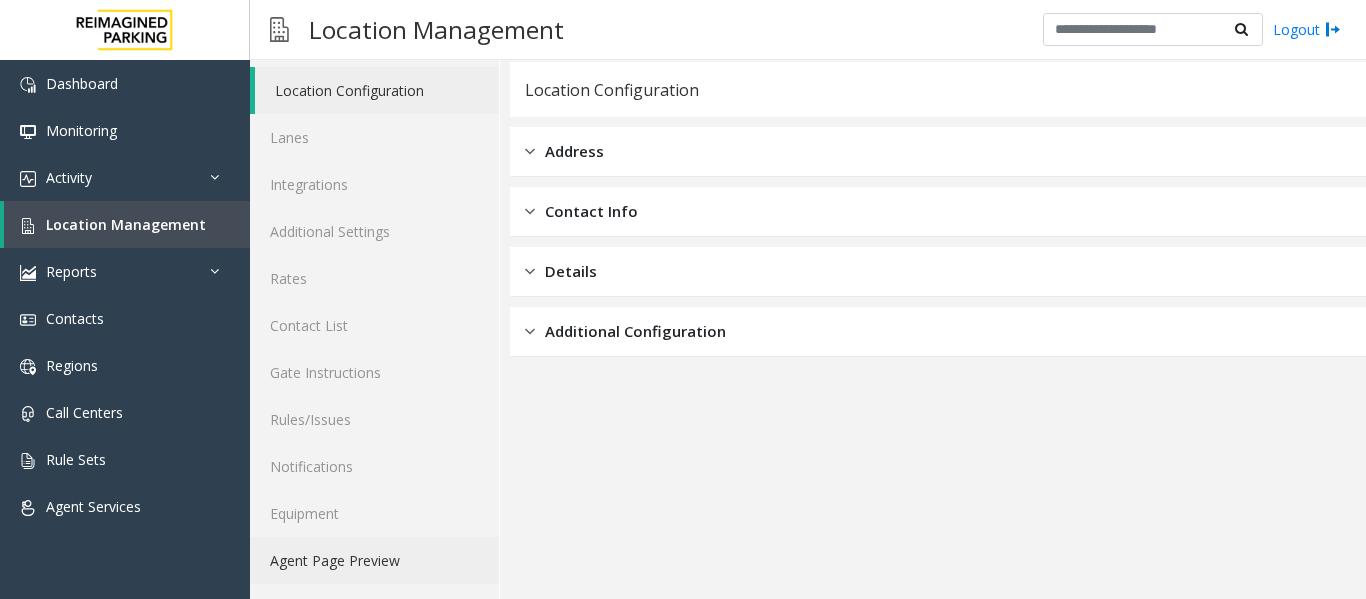 click on "Agent Page Preview" 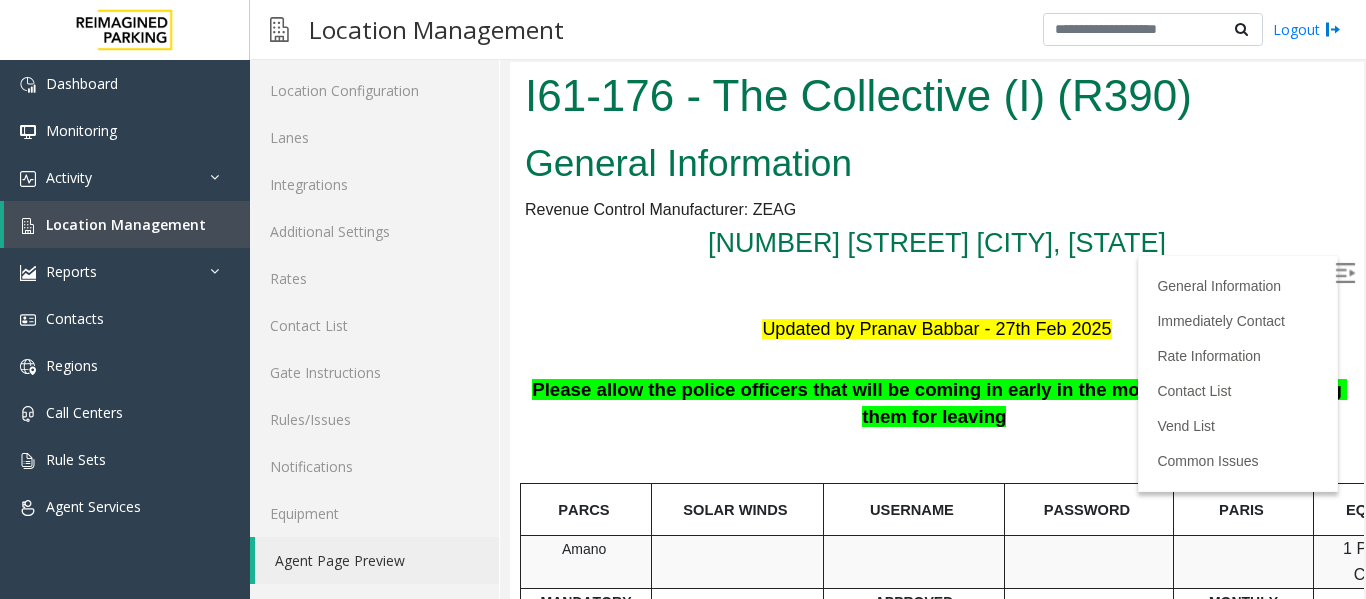 scroll, scrollTop: 400, scrollLeft: 0, axis: vertical 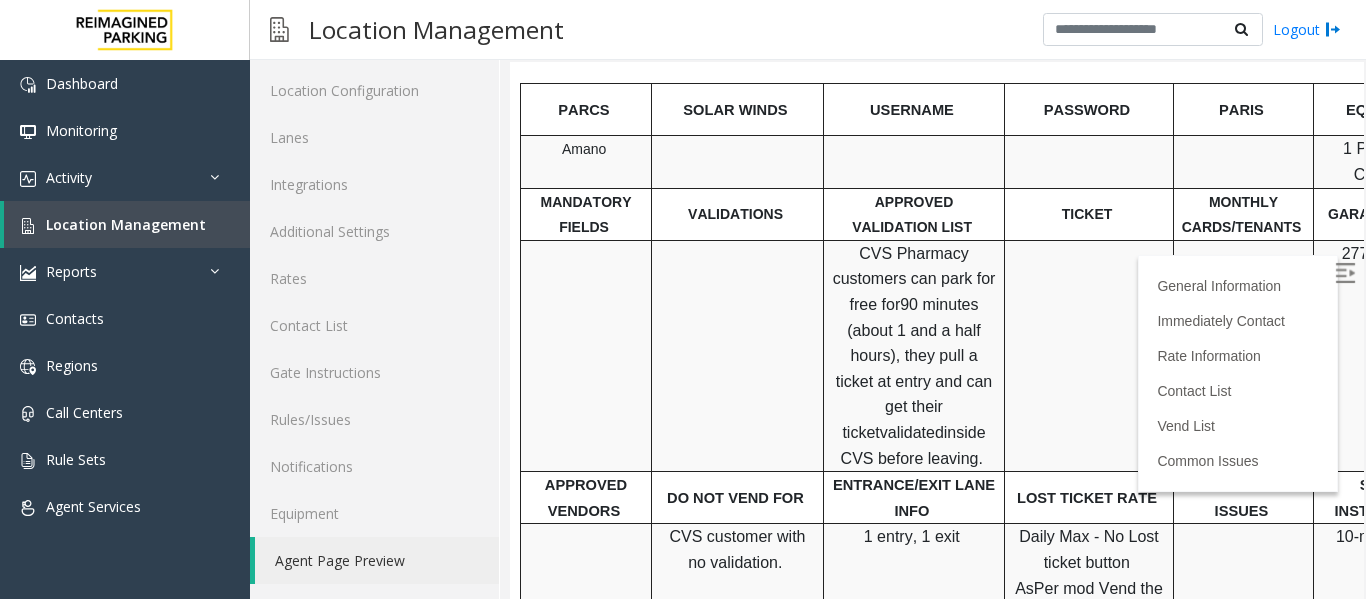 click at bounding box center [1345, 273] 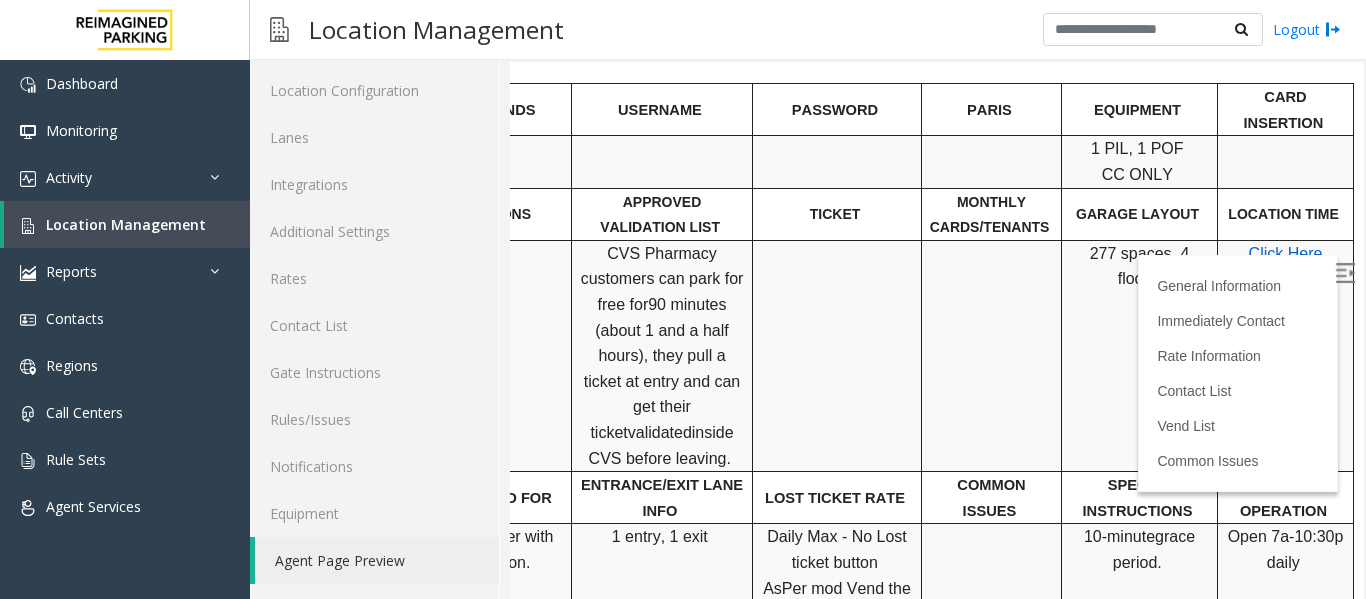 scroll, scrollTop: 400, scrollLeft: 0, axis: vertical 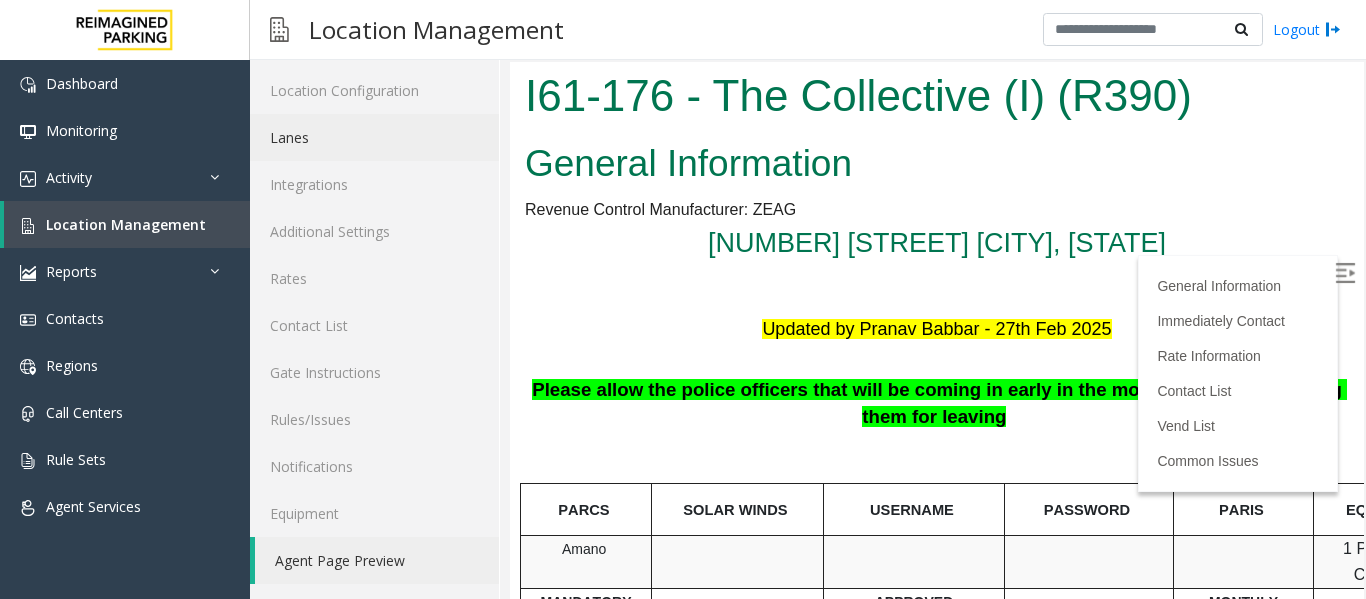 click on "Lanes" 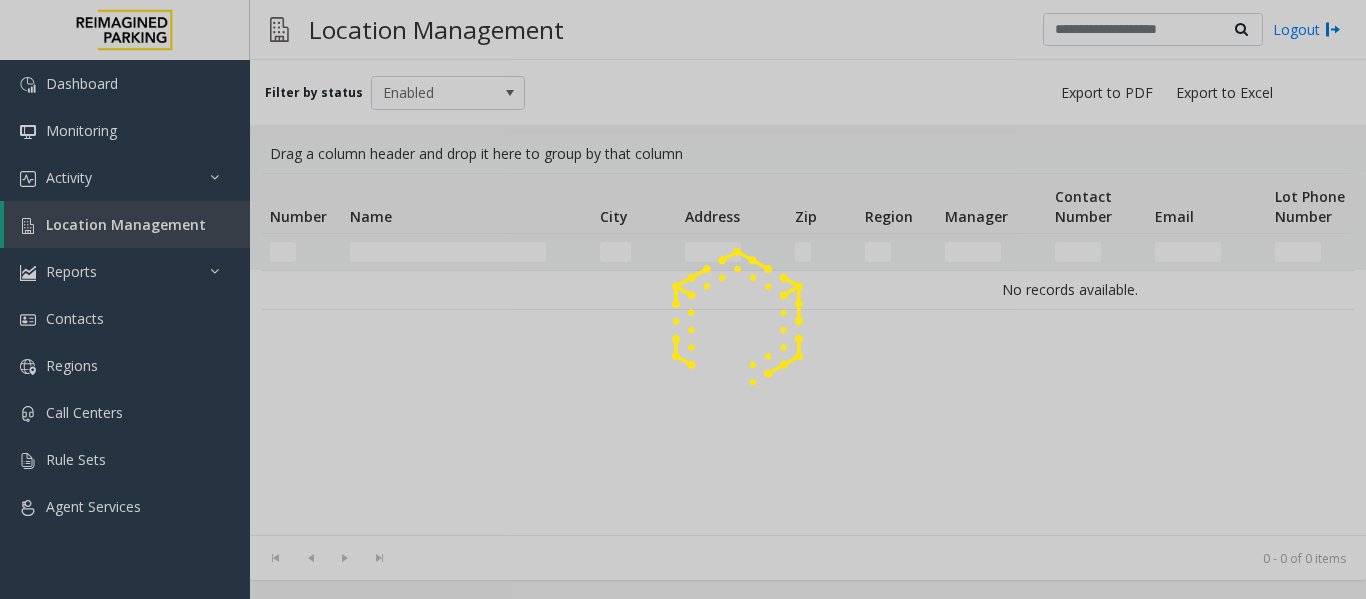 scroll, scrollTop: 0, scrollLeft: 0, axis: both 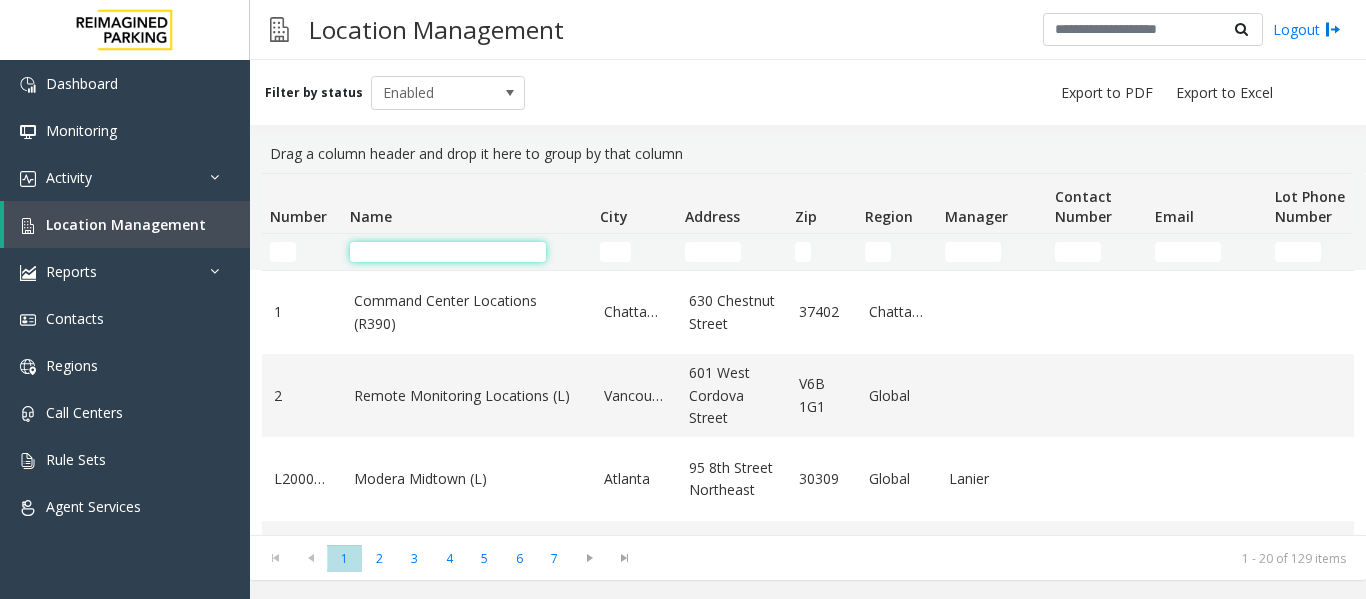 click 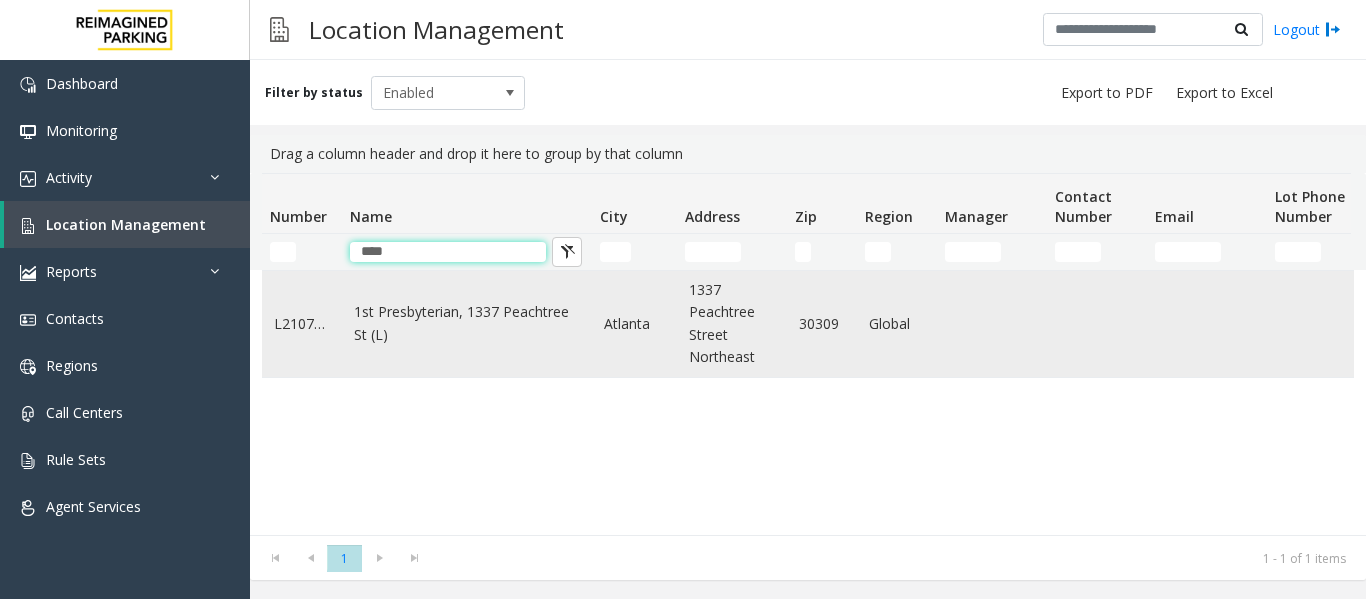 type on "***" 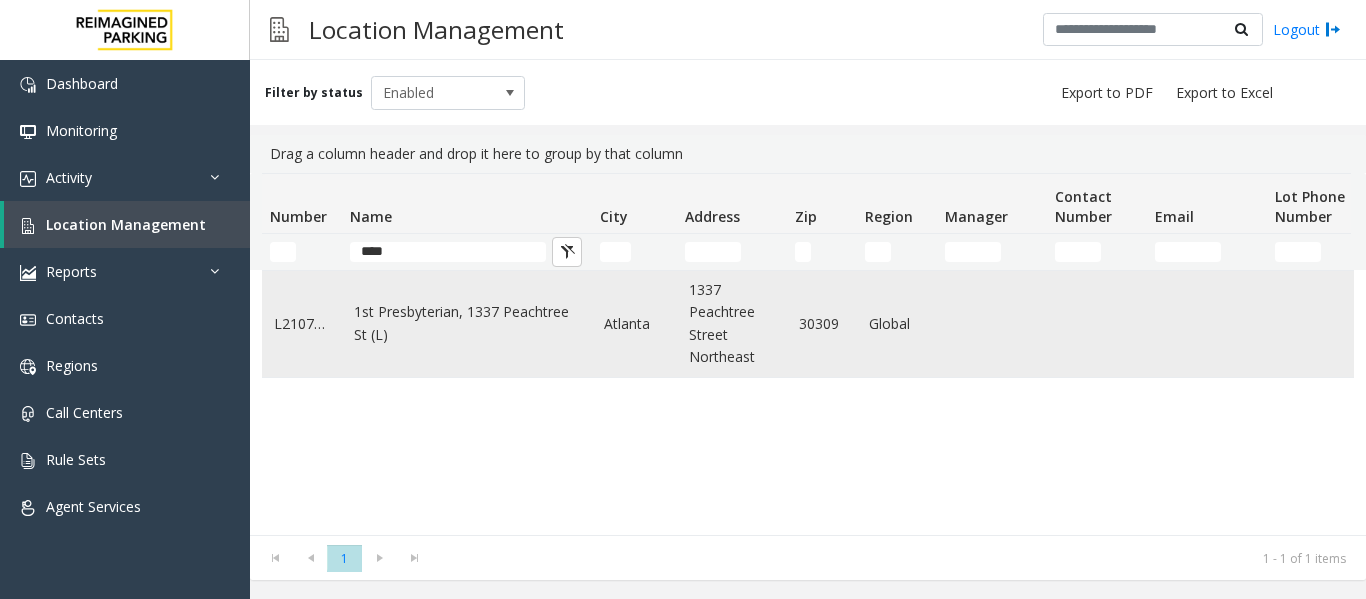 click on "1st Presbyterian, 1337 Peachtree St (L)" 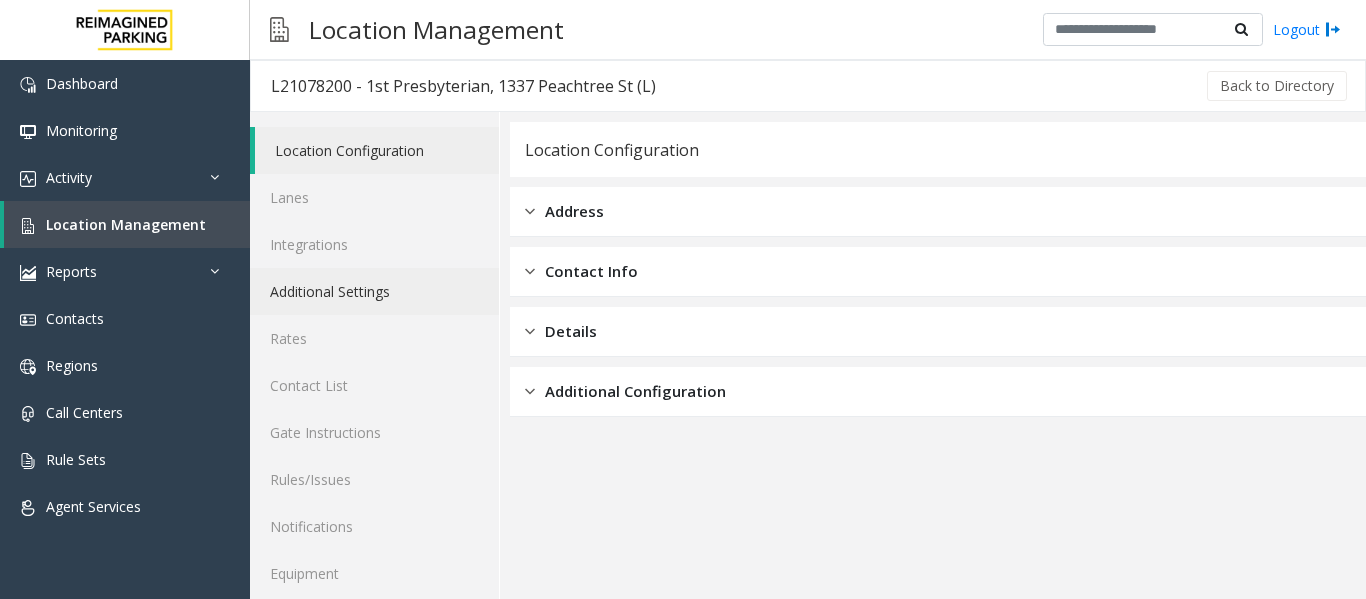 scroll, scrollTop: 60, scrollLeft: 0, axis: vertical 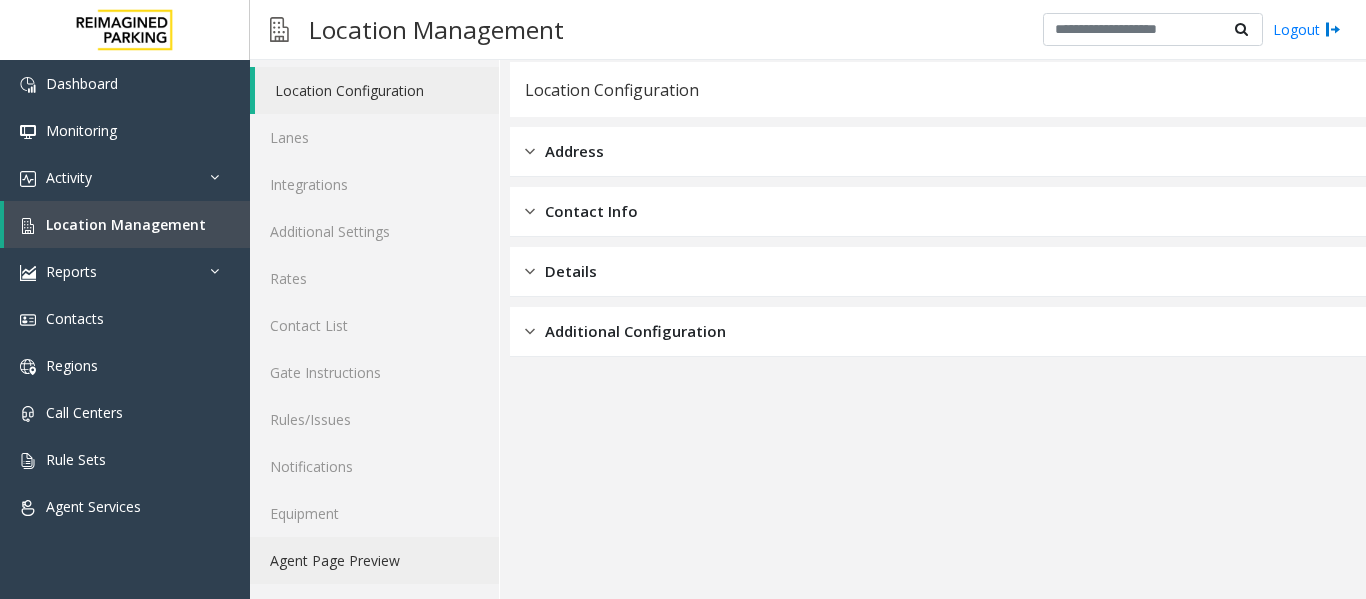 click on "Agent Page Preview" 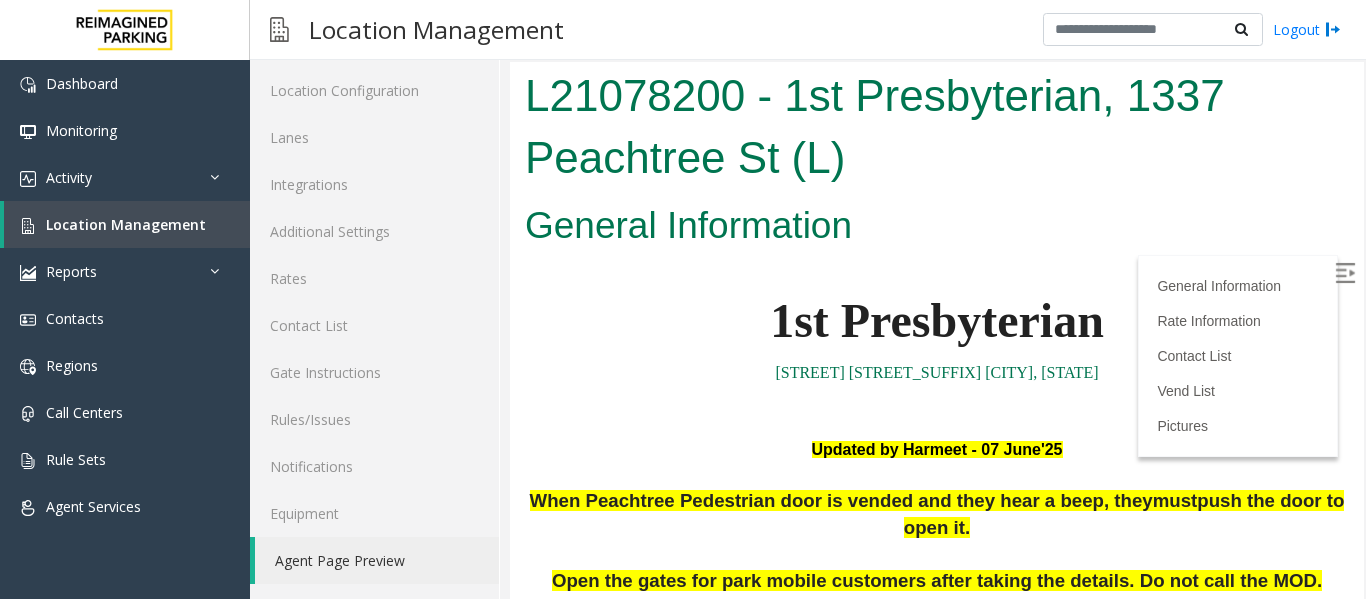 scroll, scrollTop: 0, scrollLeft: 0, axis: both 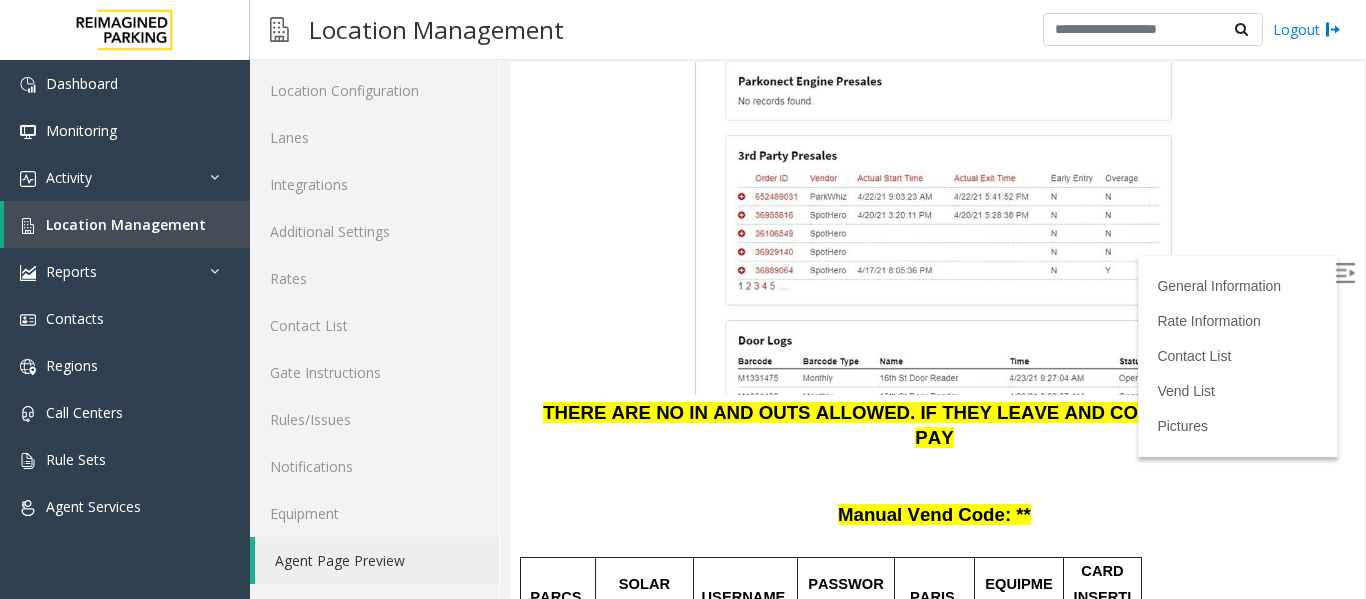 click on "Click Here for Parkonect Access" at bounding box center (558, 699) 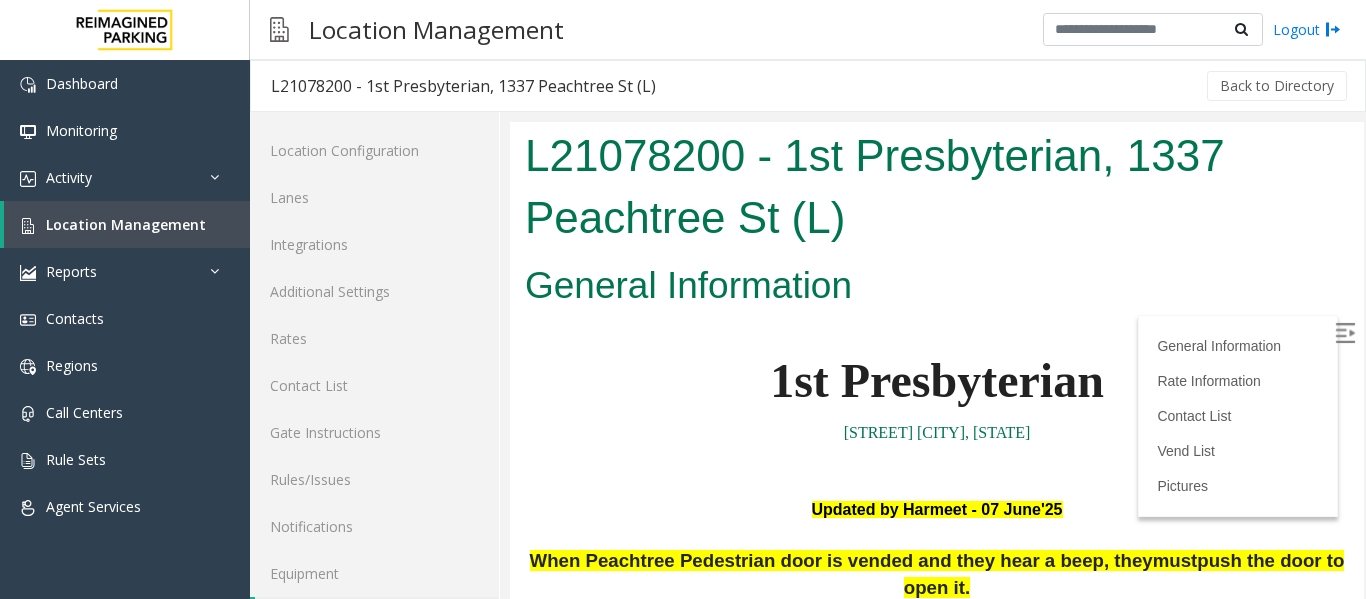 scroll, scrollTop: 2300, scrollLeft: 0, axis: vertical 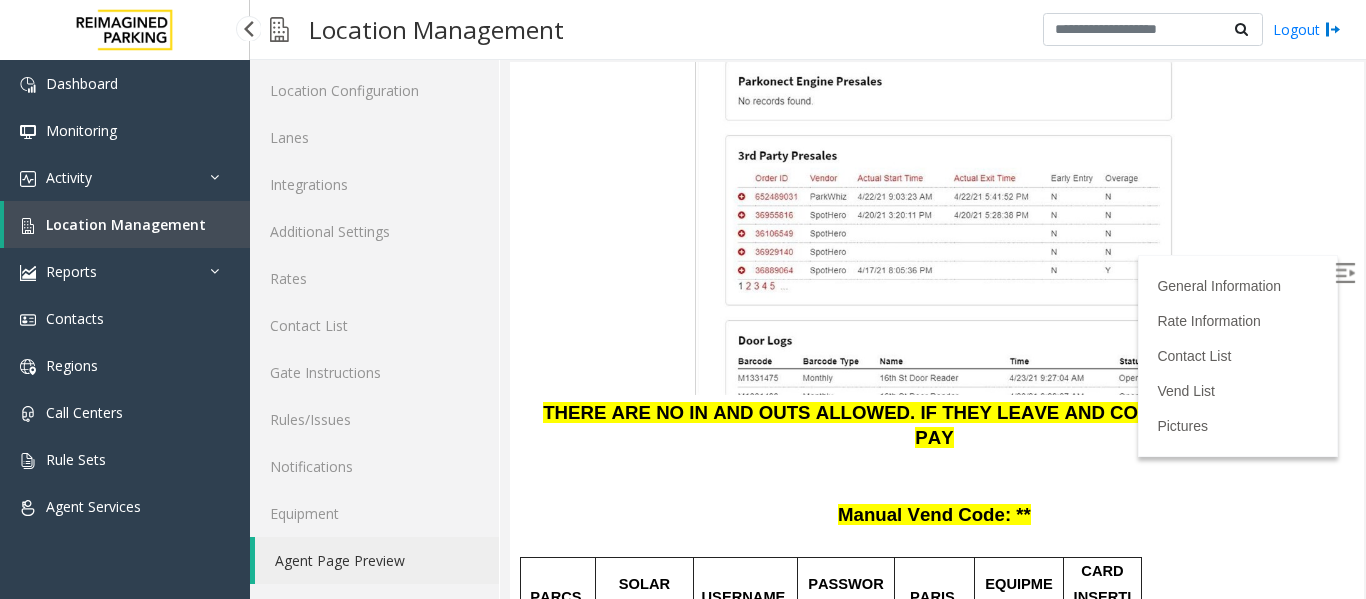click on "Location Management" at bounding box center [126, 224] 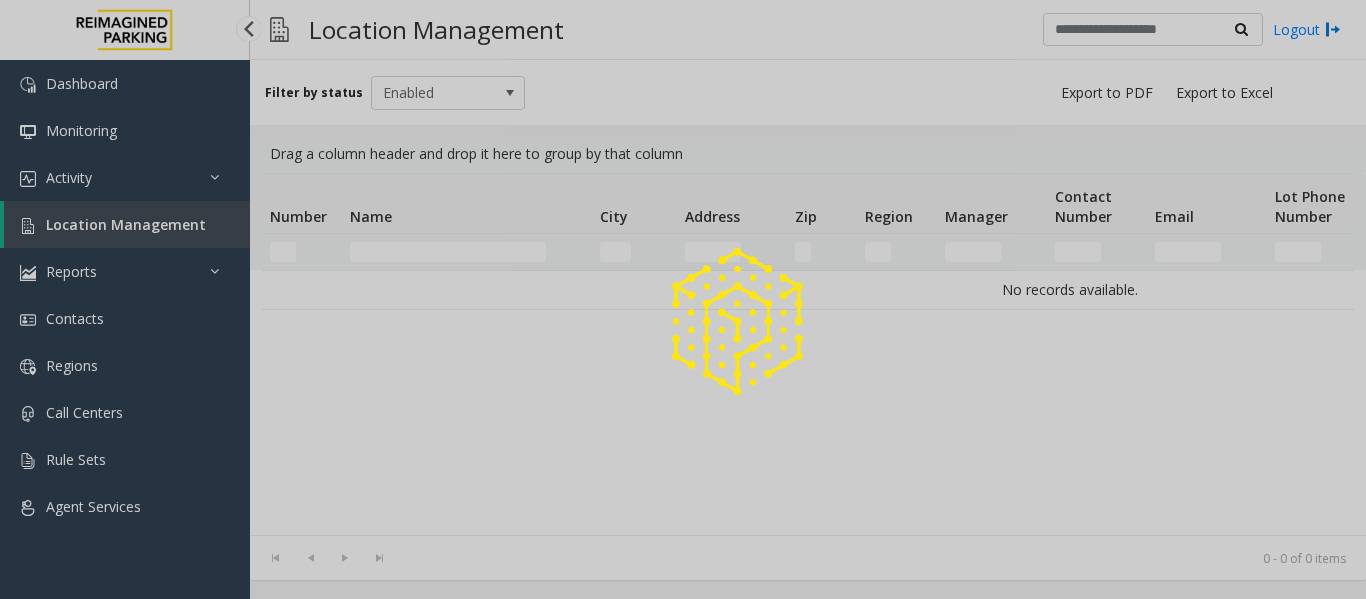 scroll, scrollTop: 0, scrollLeft: 0, axis: both 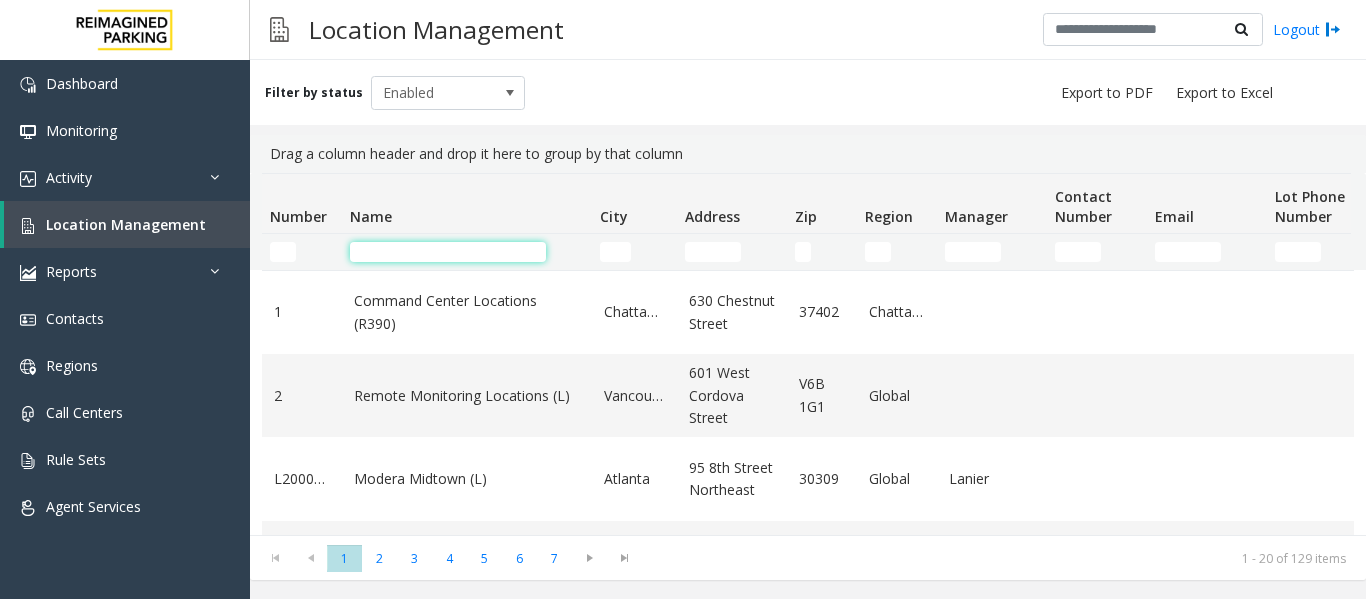 click 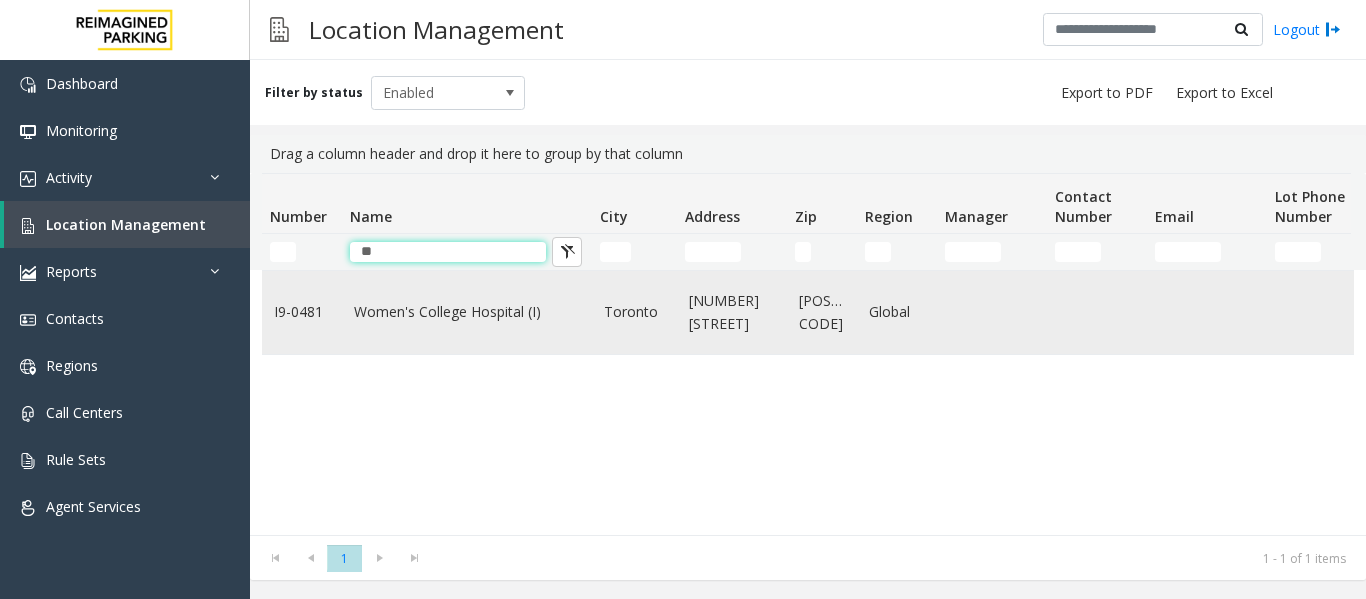 type on "**" 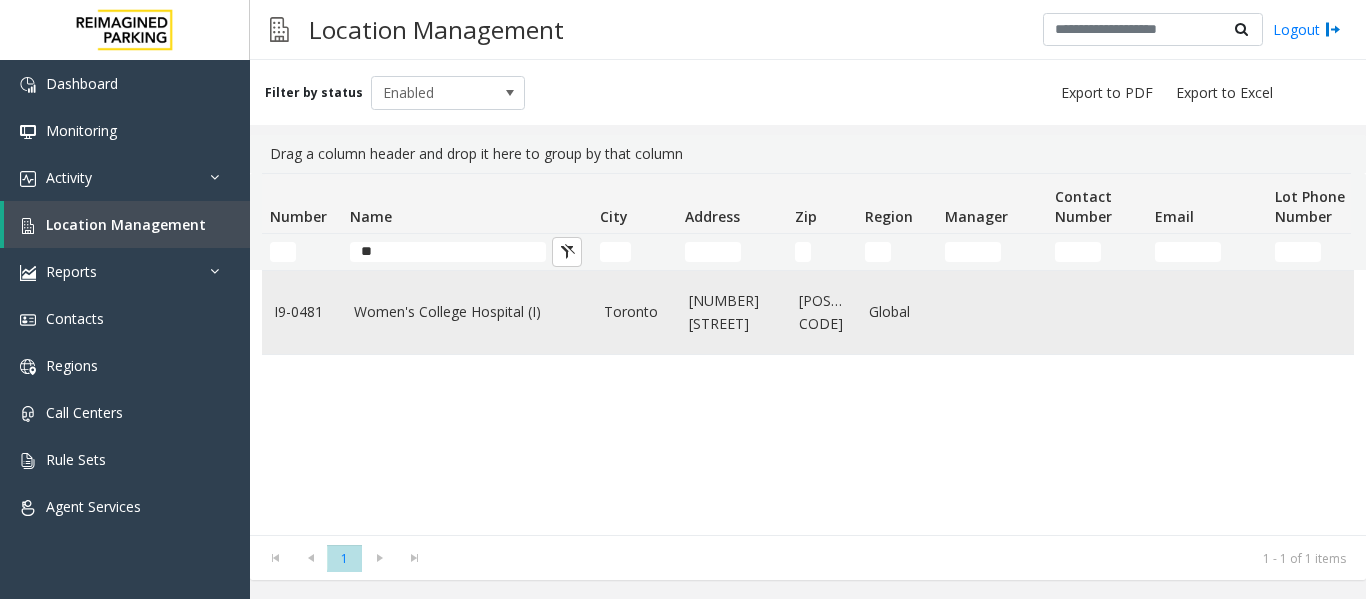 click on "Women's College Hospital (I)" 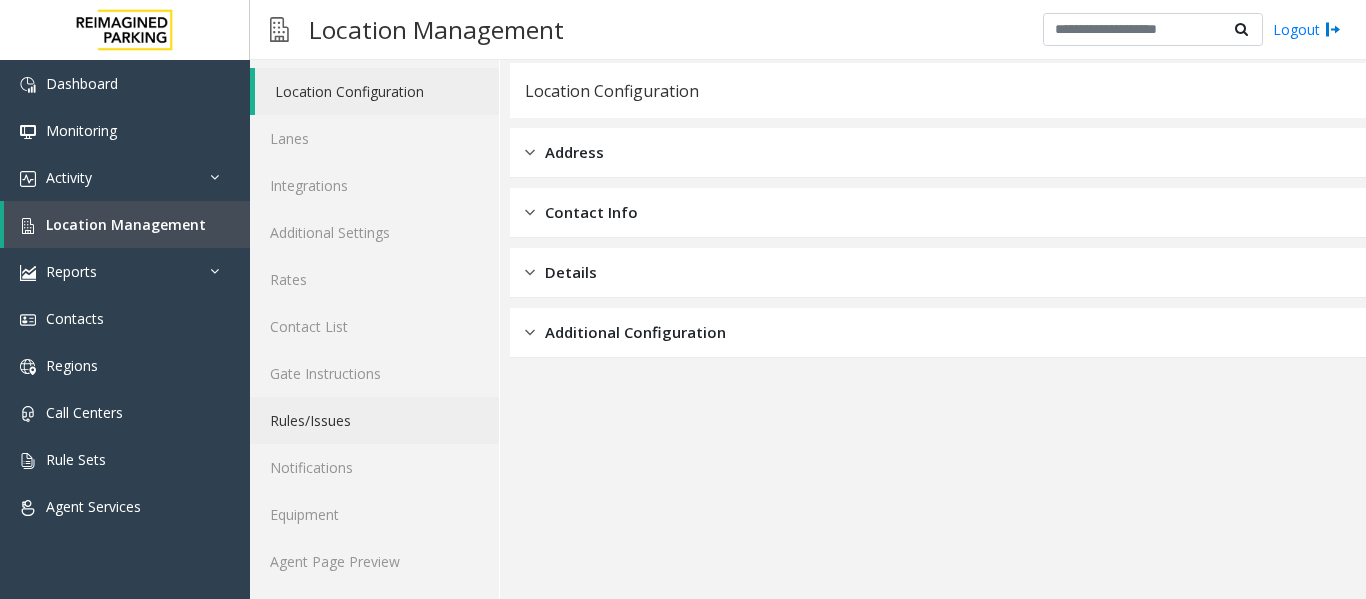 scroll, scrollTop: 60, scrollLeft: 0, axis: vertical 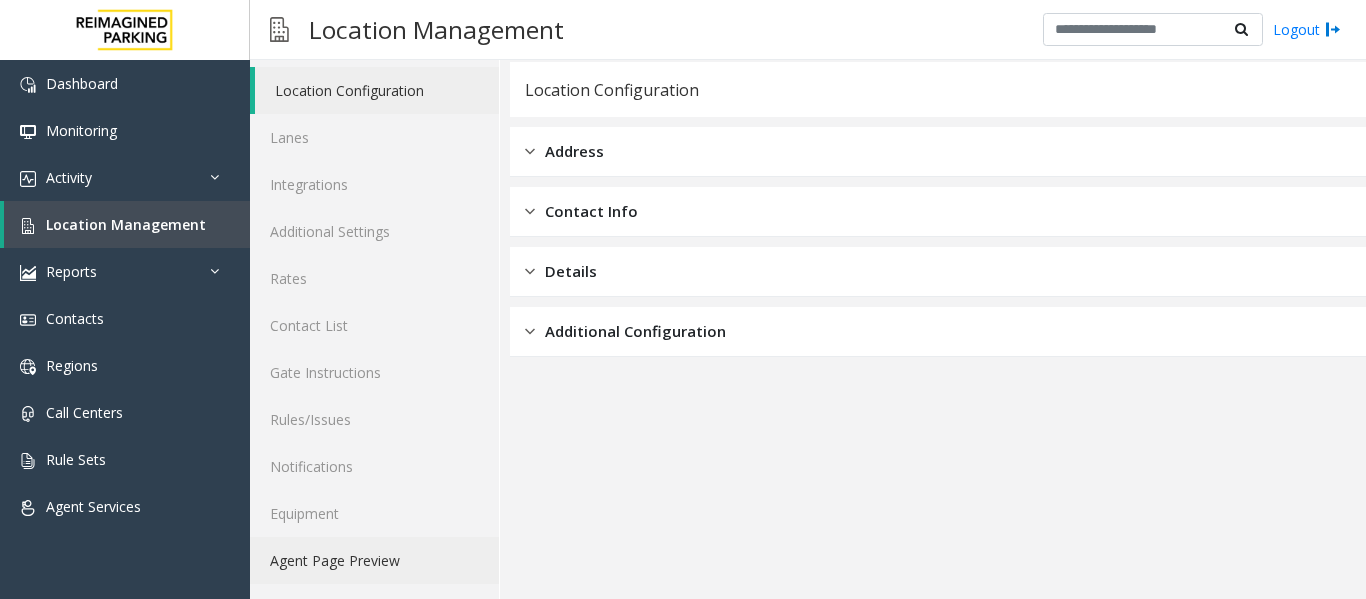 click on "Agent Page Preview" 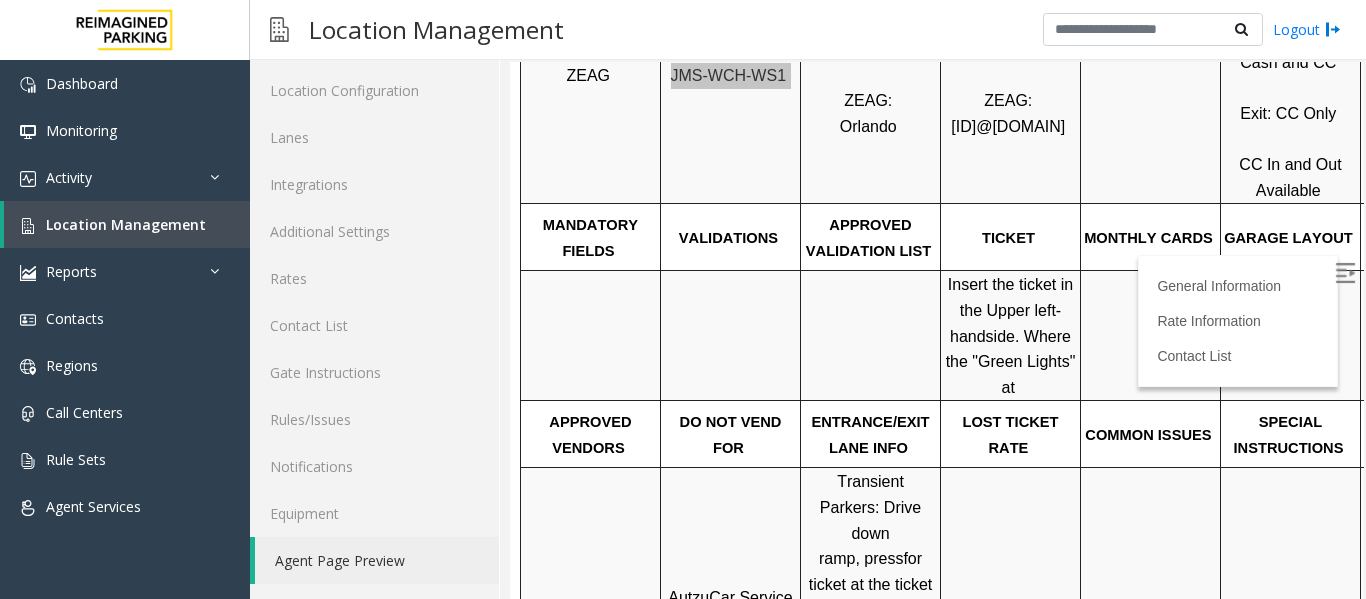 scroll, scrollTop: 771, scrollLeft: 0, axis: vertical 